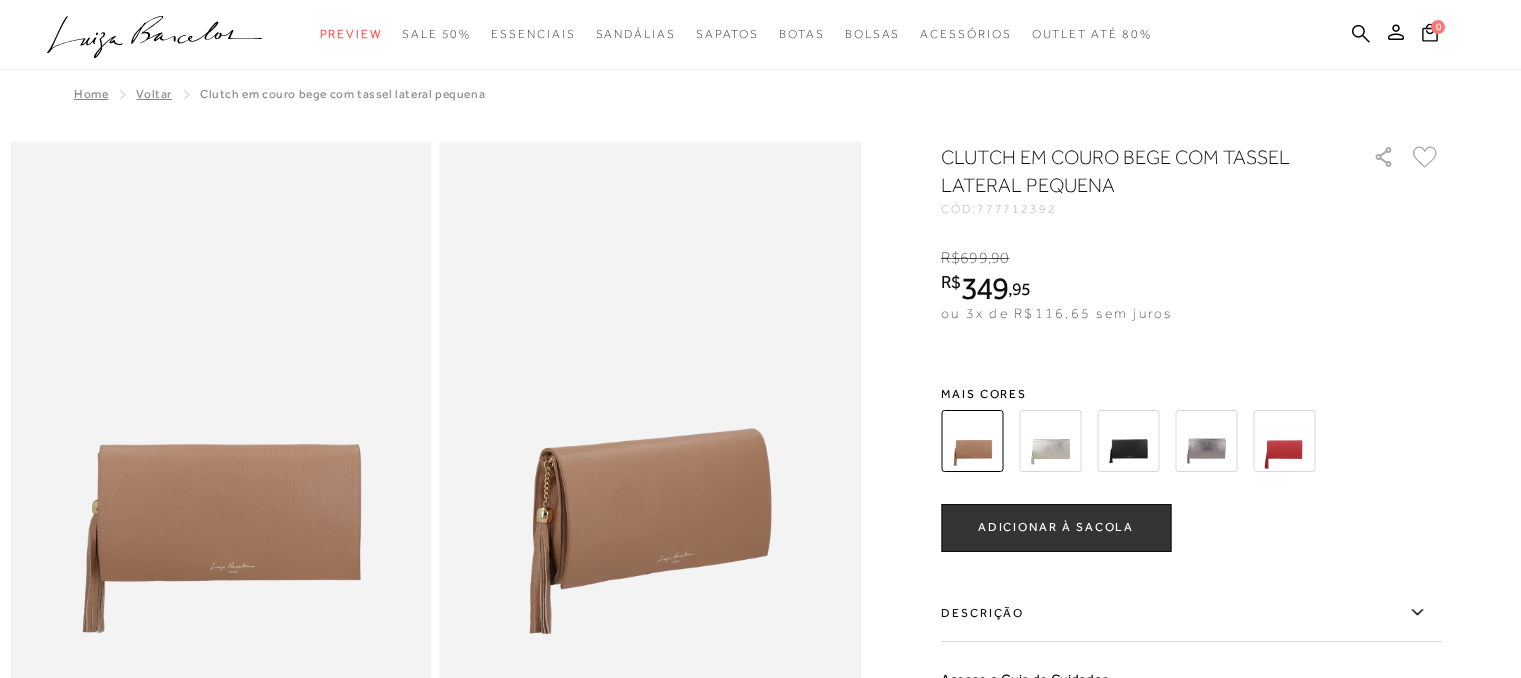 scroll, scrollTop: 0, scrollLeft: 0, axis: both 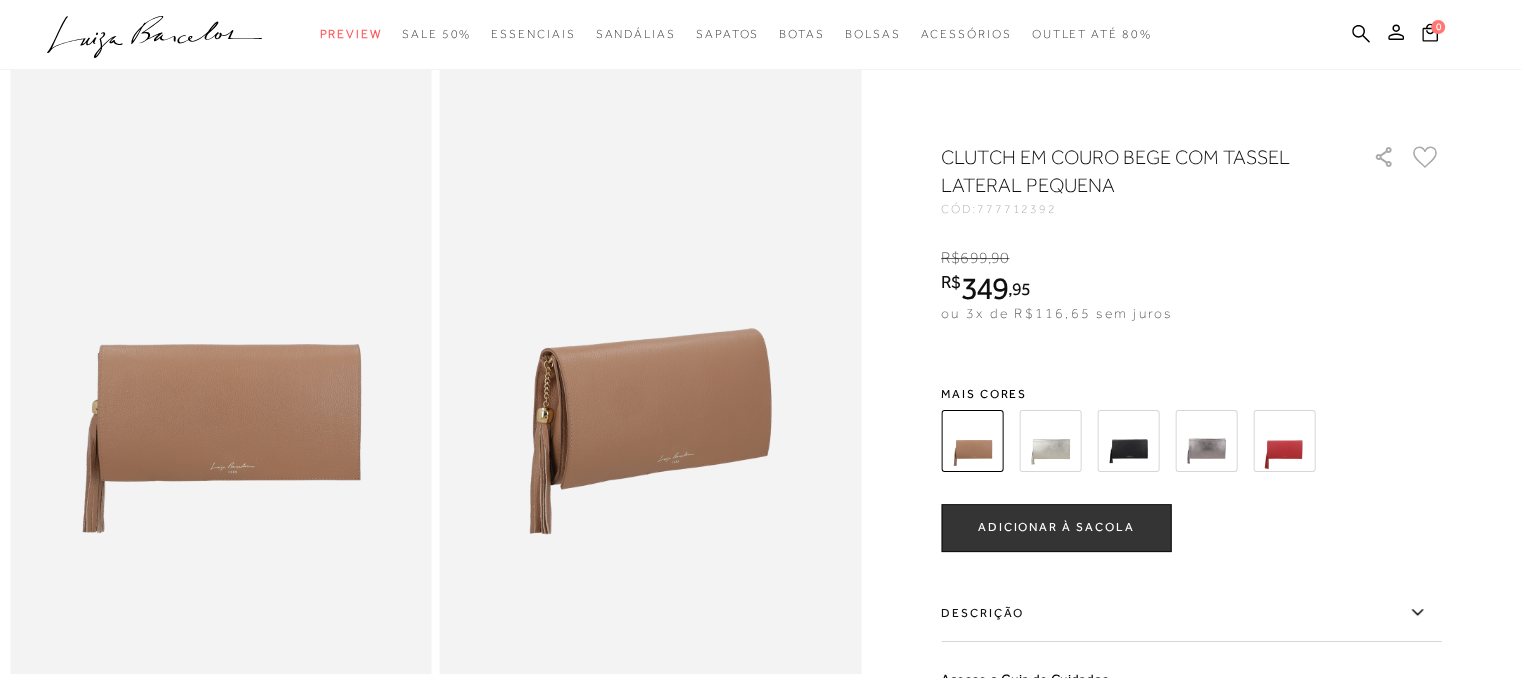 drag, startPoint x: 1068, startPoint y: 525, endPoint x: 1307, endPoint y: 565, distance: 242.32416 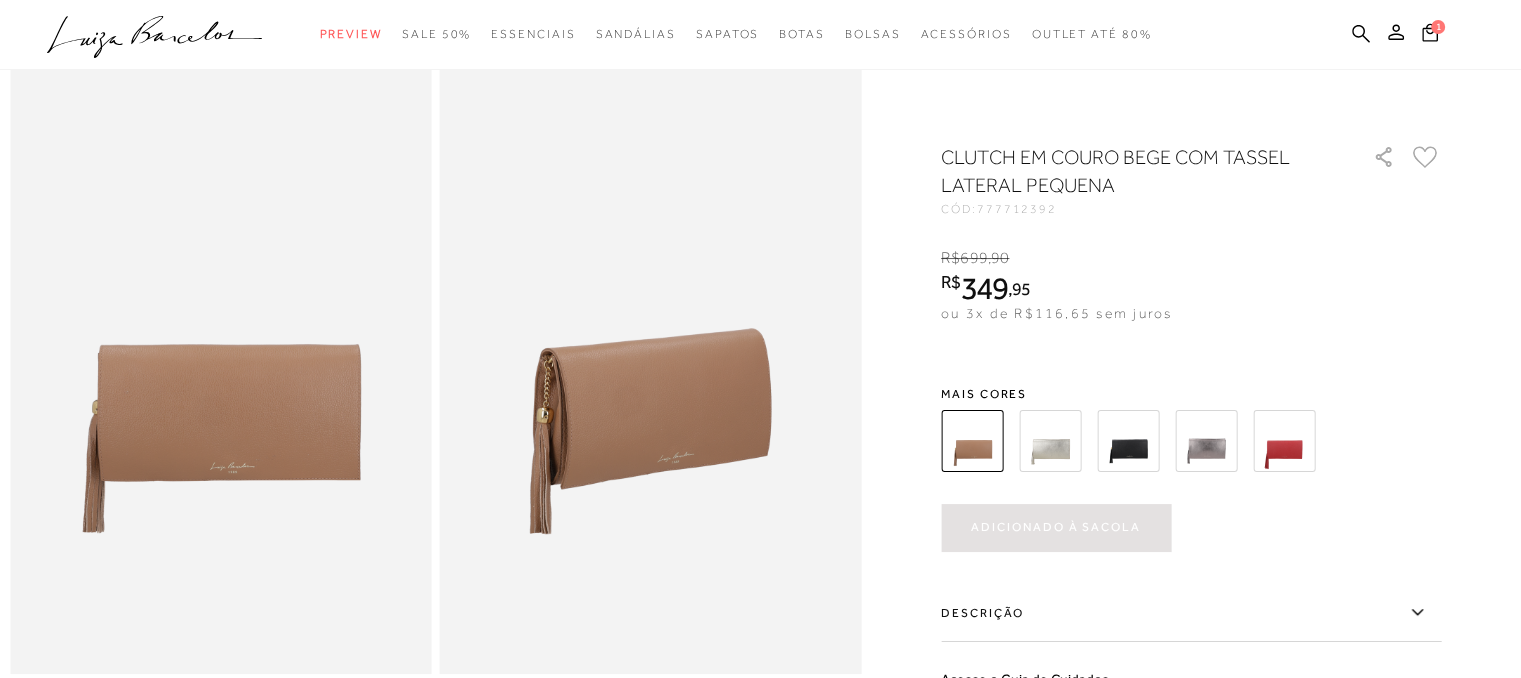 scroll, scrollTop: 0, scrollLeft: 0, axis: both 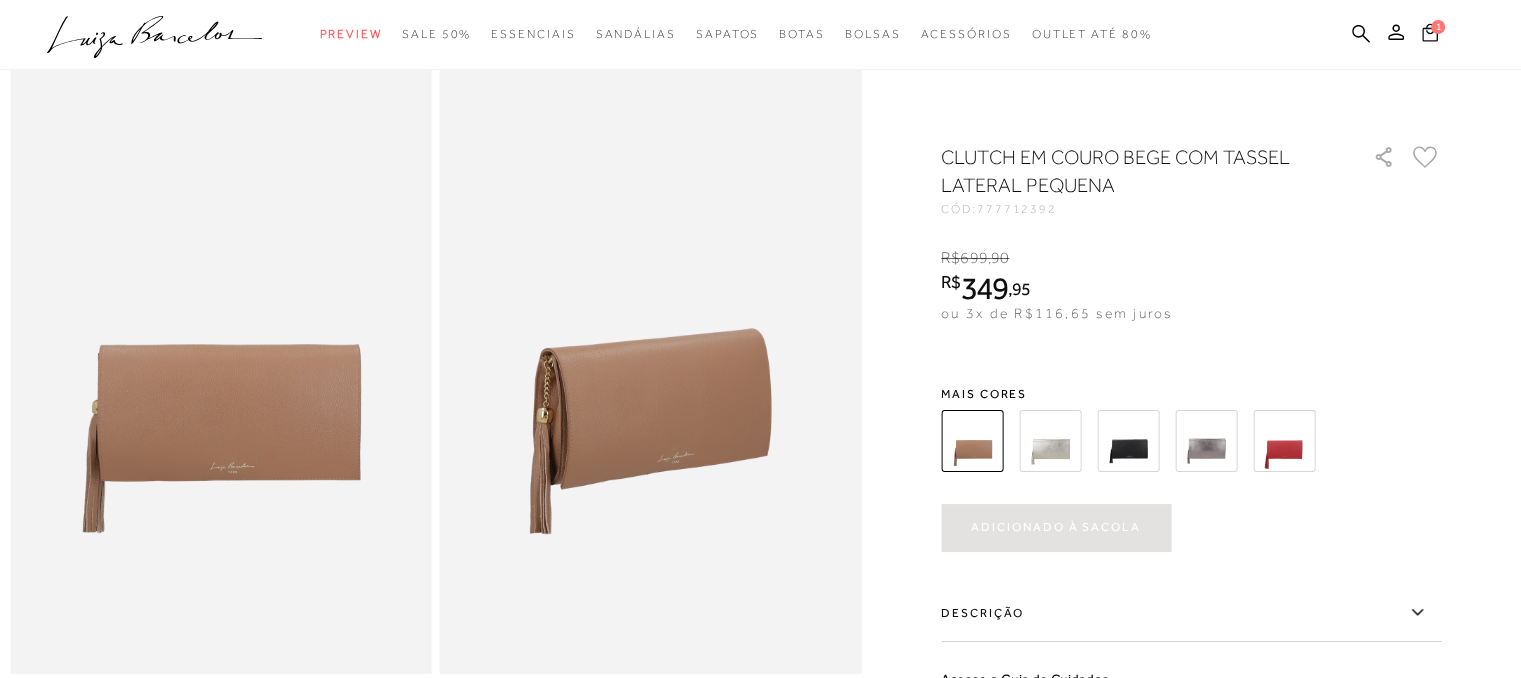 click 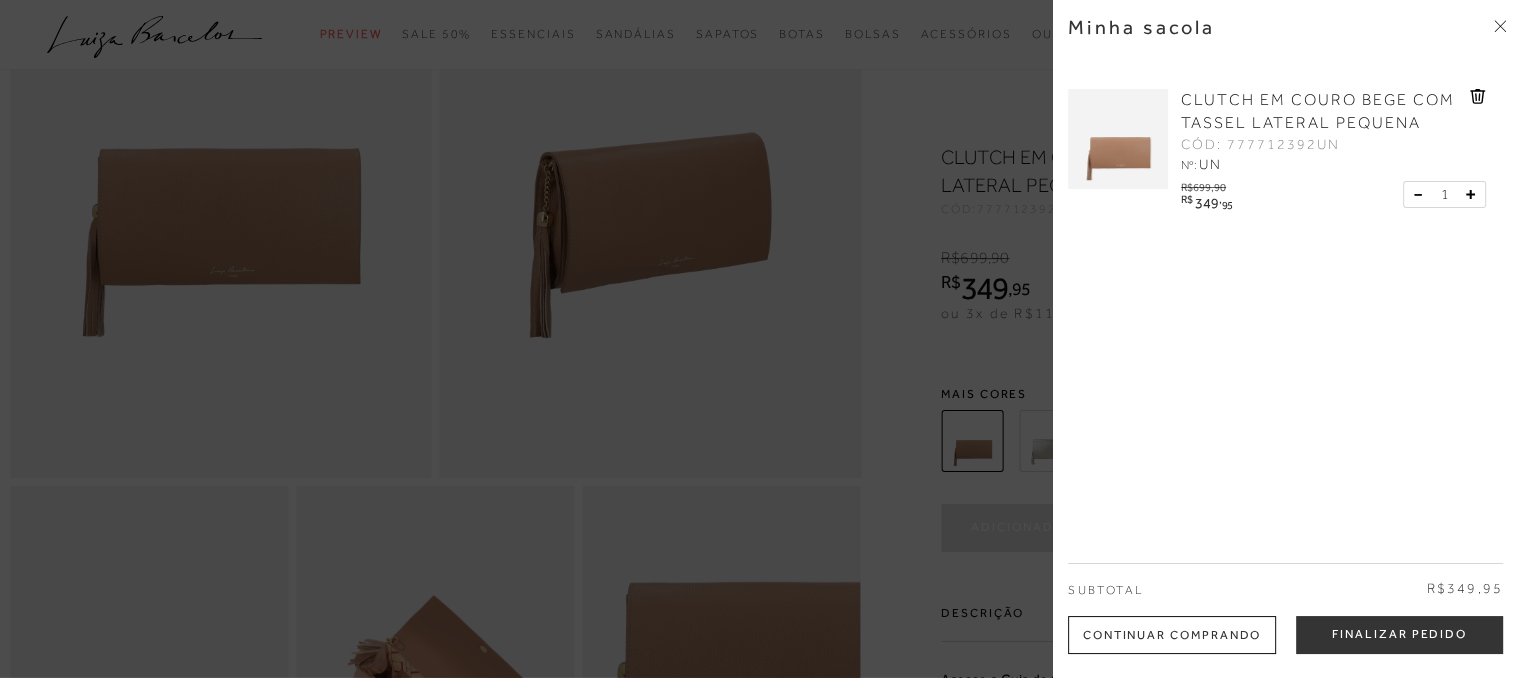 scroll, scrollTop: 300, scrollLeft: 0, axis: vertical 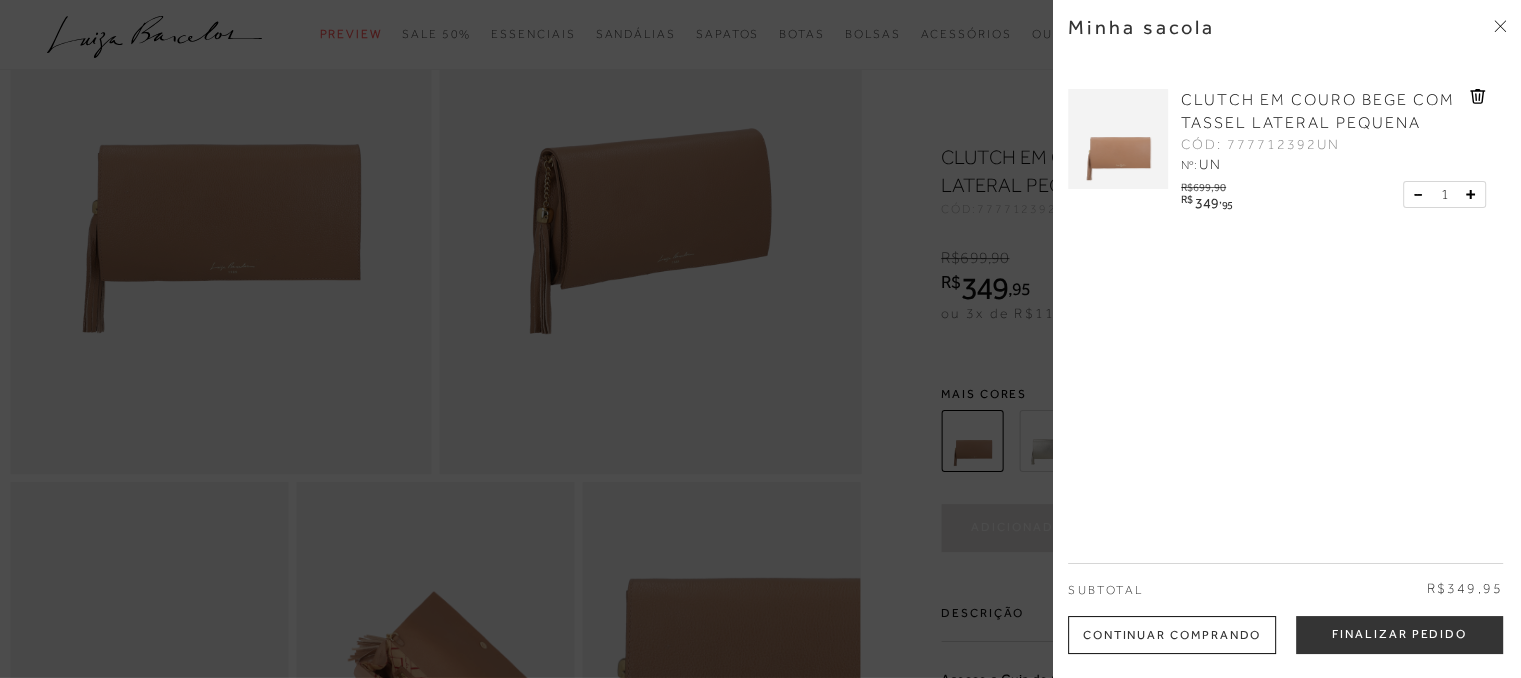 click at bounding box center (760, 339) 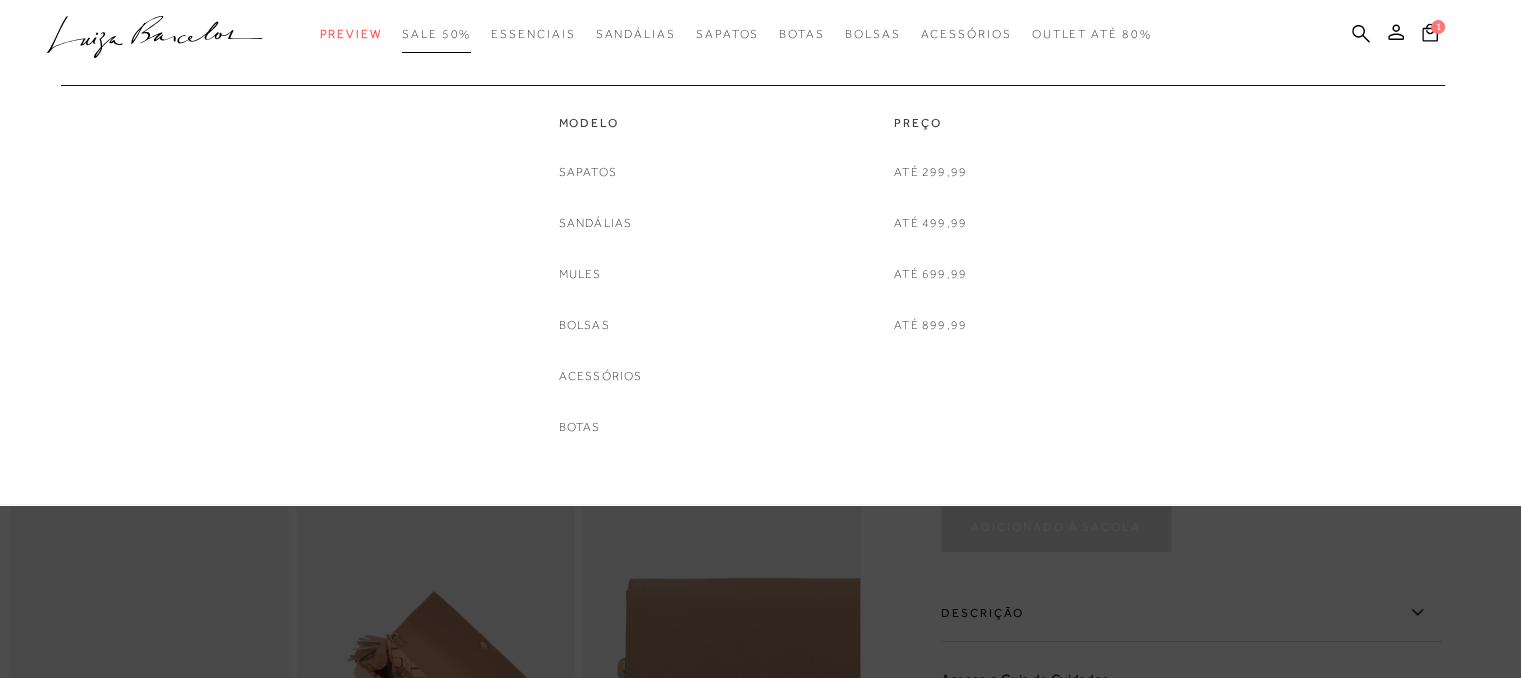 click on "SALE 50%" at bounding box center (436, 34) 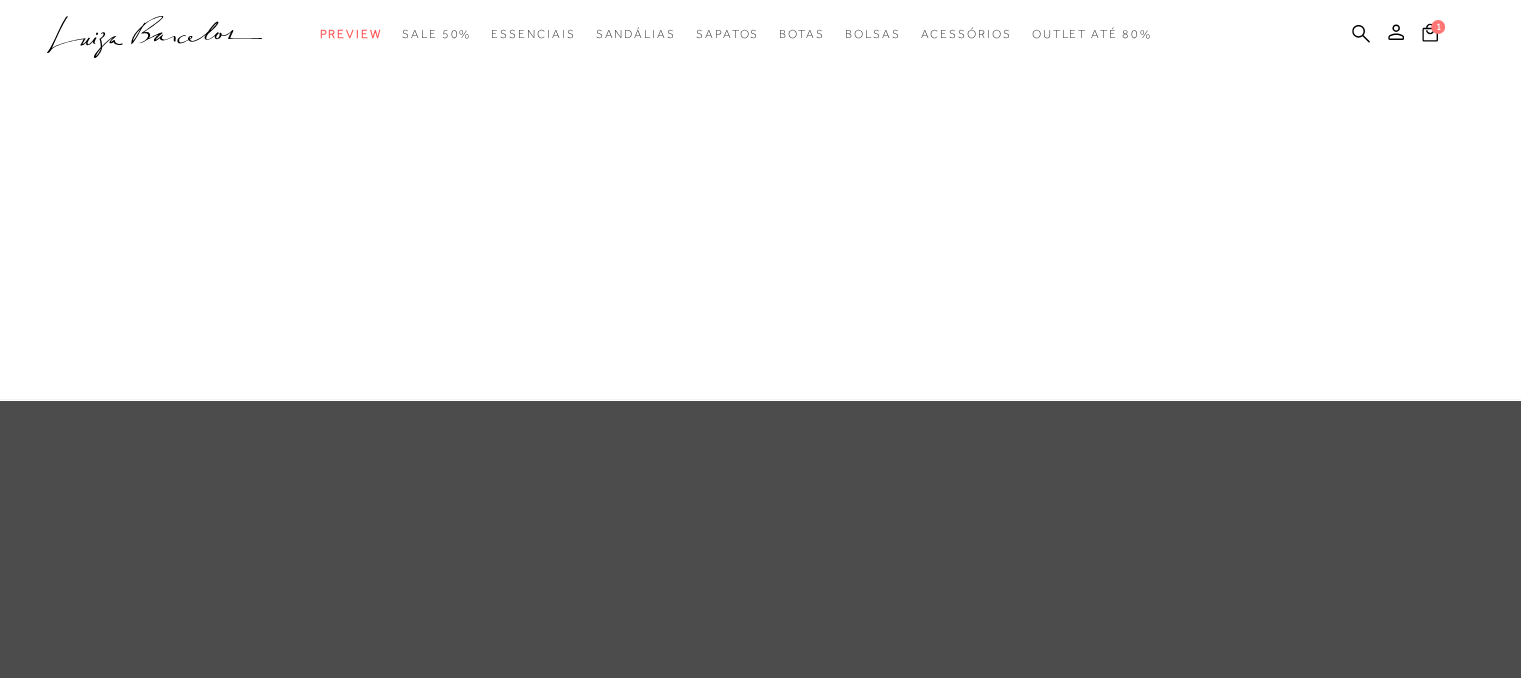 scroll, scrollTop: 0, scrollLeft: 0, axis: both 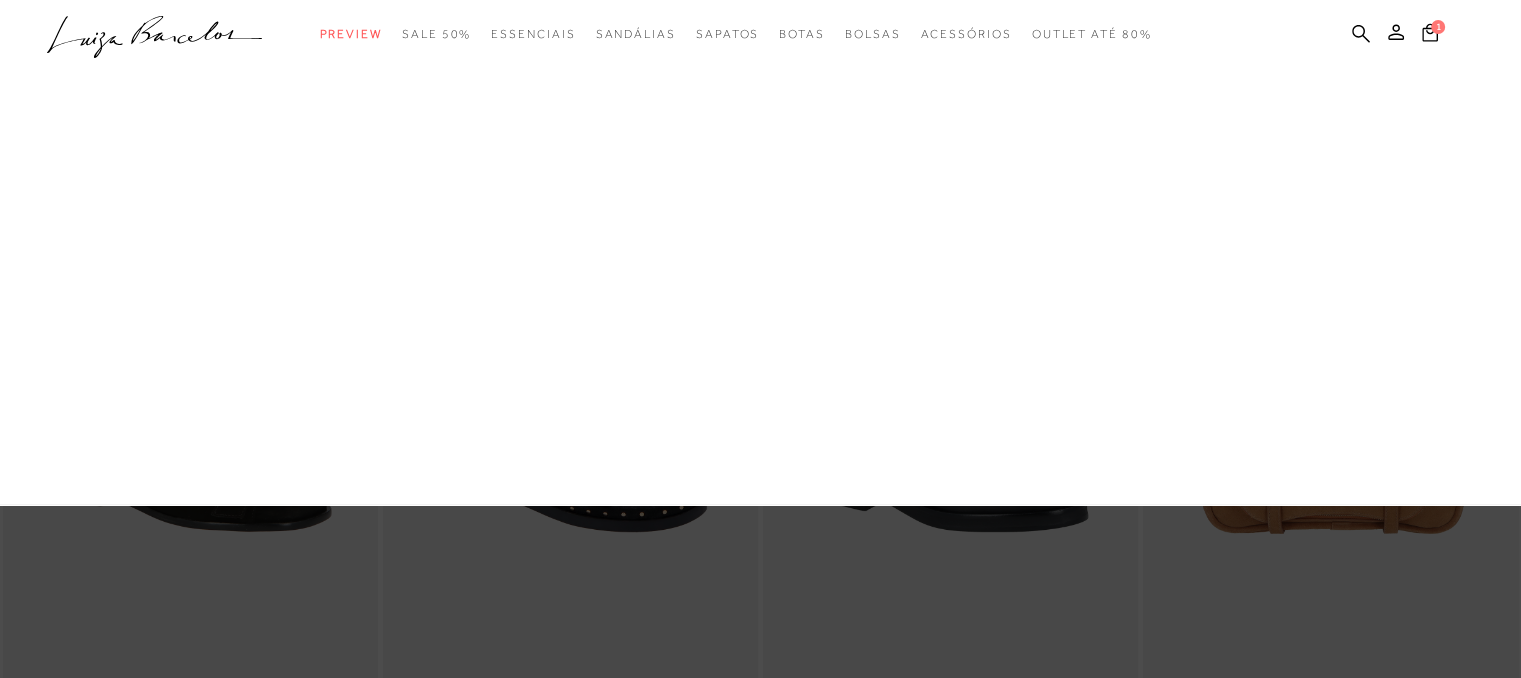 click on "Mules" at bounding box center [0, 0] 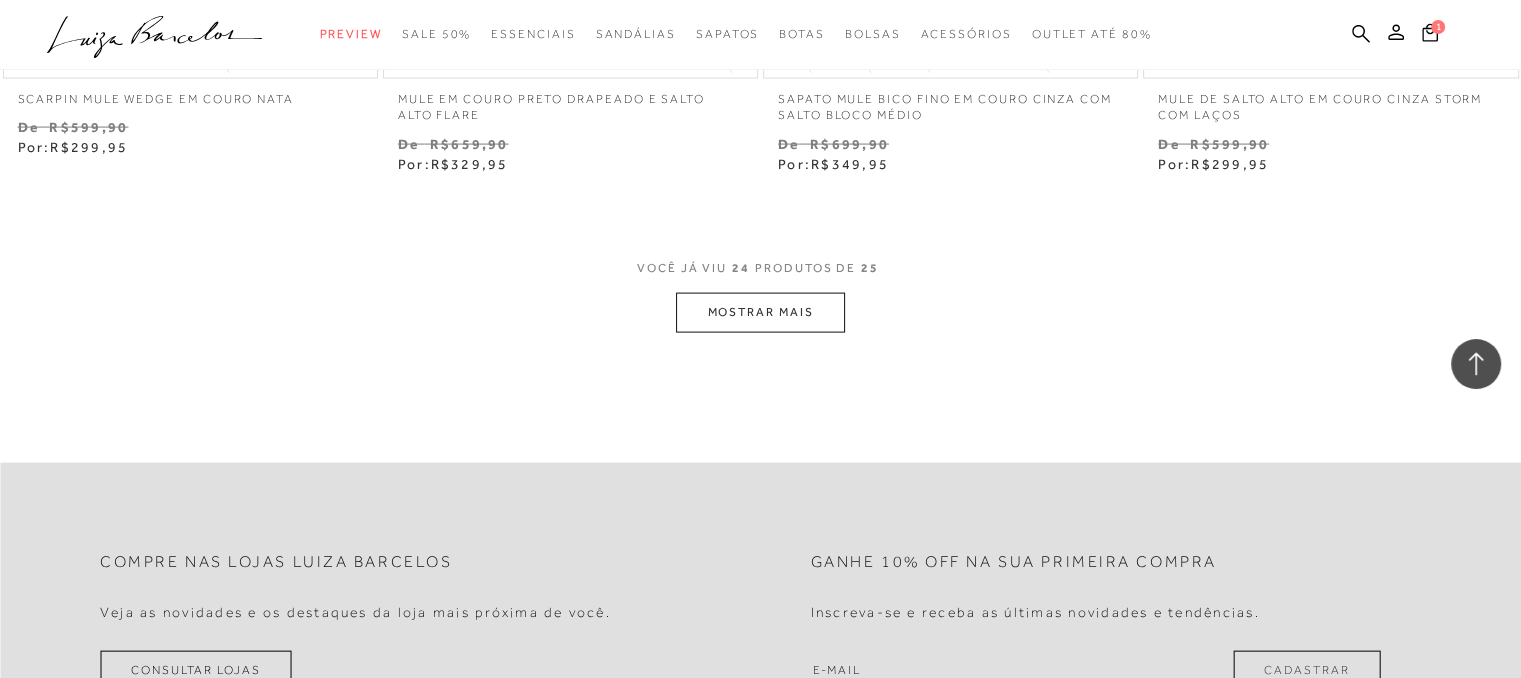 scroll, scrollTop: 4400, scrollLeft: 0, axis: vertical 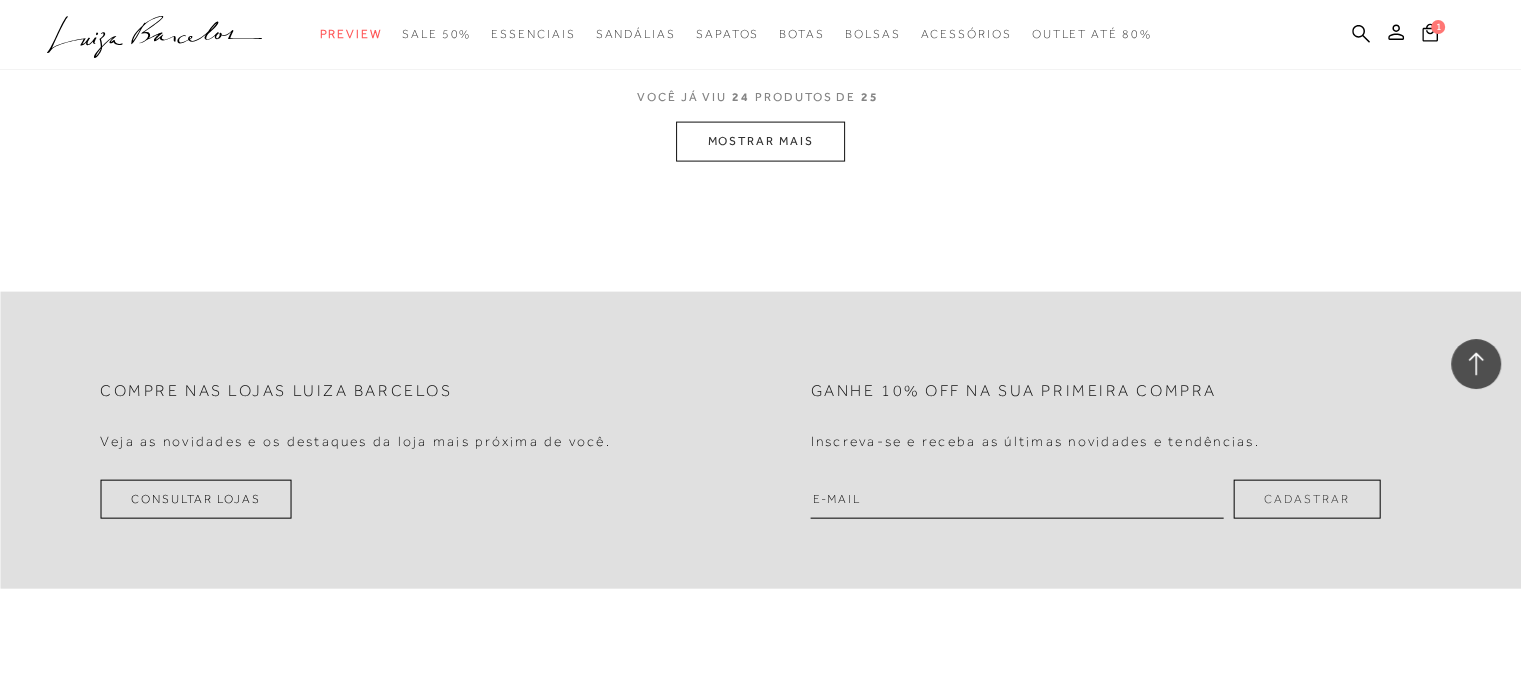 click on "MOSTRAR MAIS" at bounding box center [760, 141] 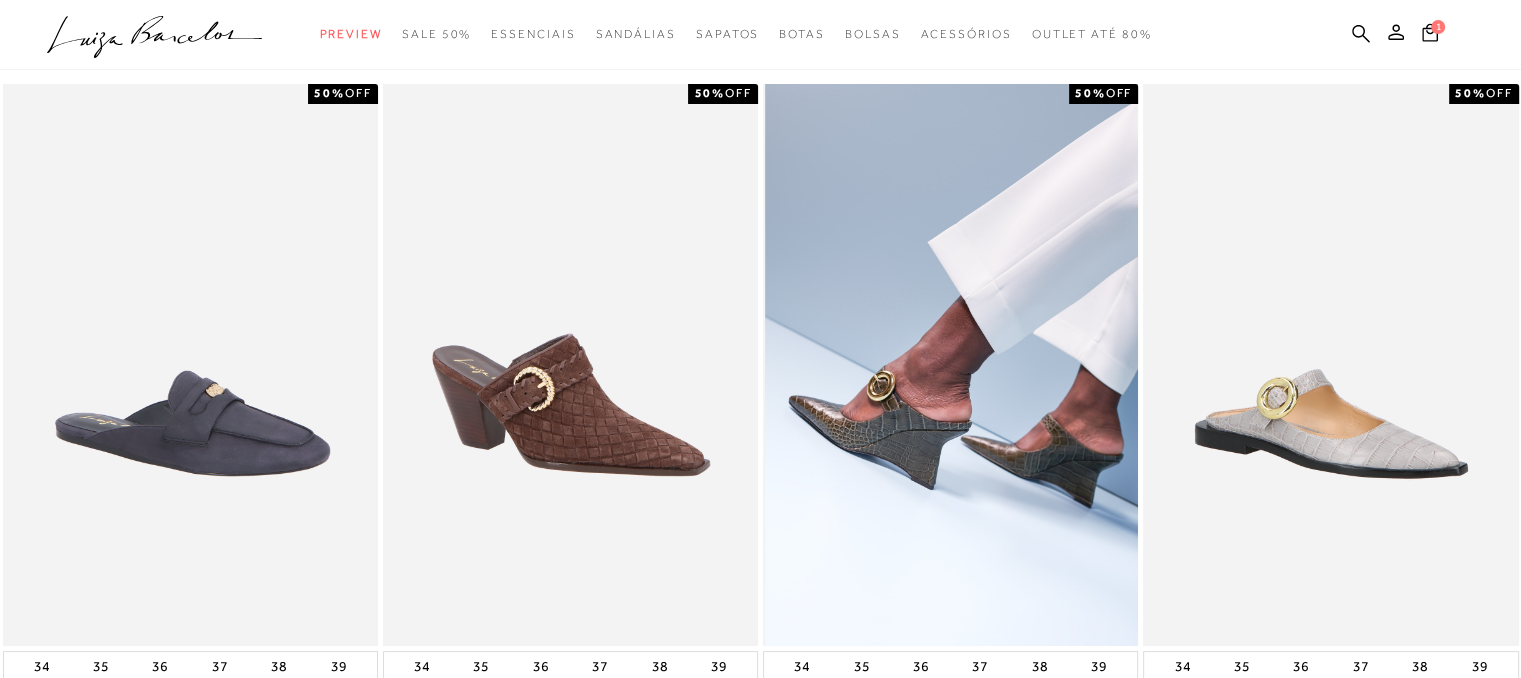 scroll, scrollTop: 0, scrollLeft: 0, axis: both 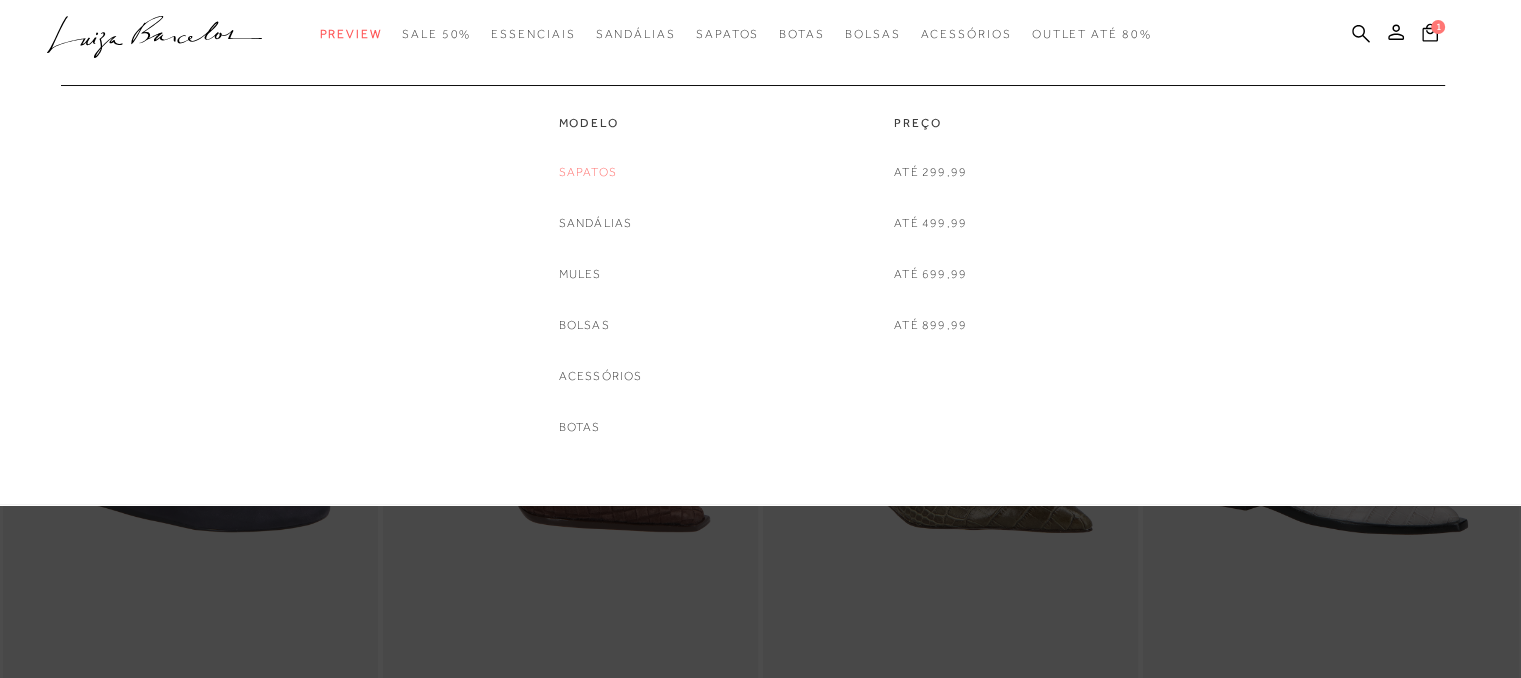 click on "Sapatos" at bounding box center (588, 172) 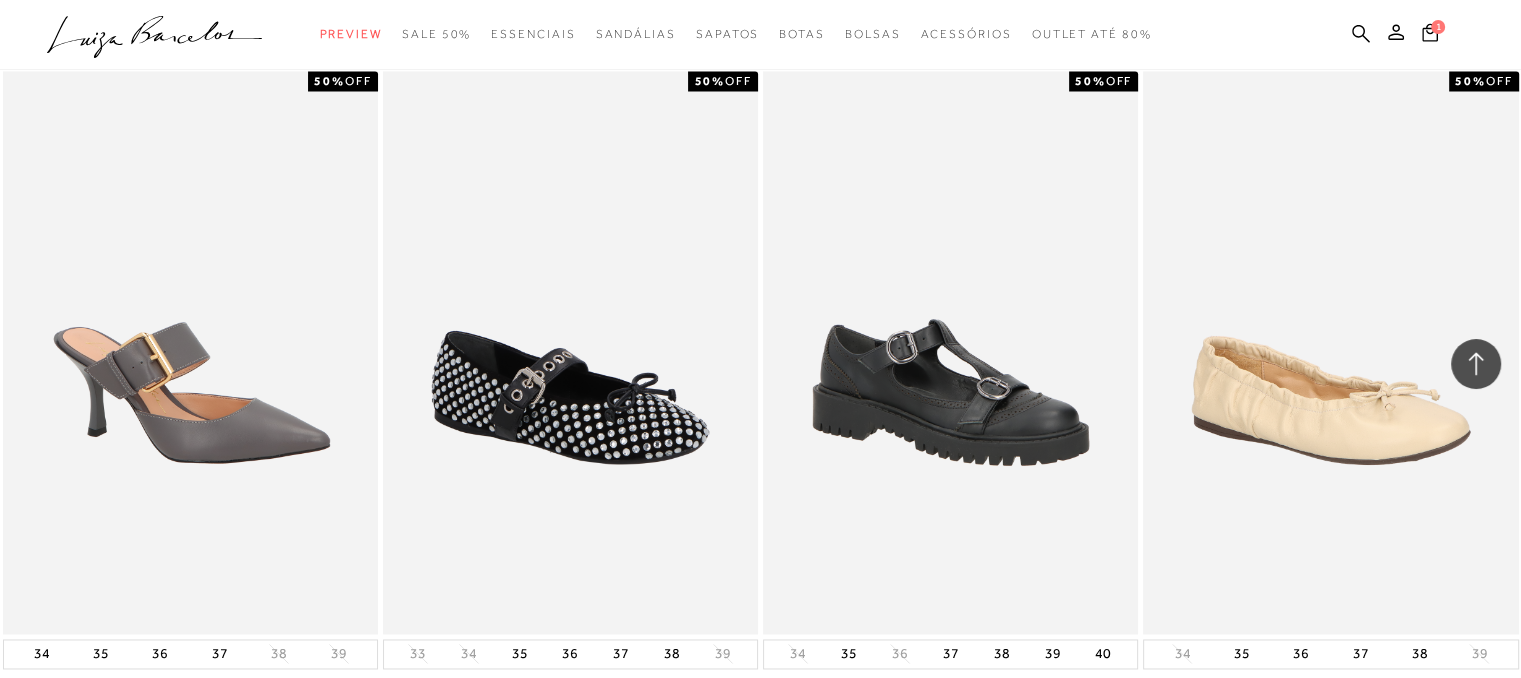 scroll, scrollTop: 3200, scrollLeft: 0, axis: vertical 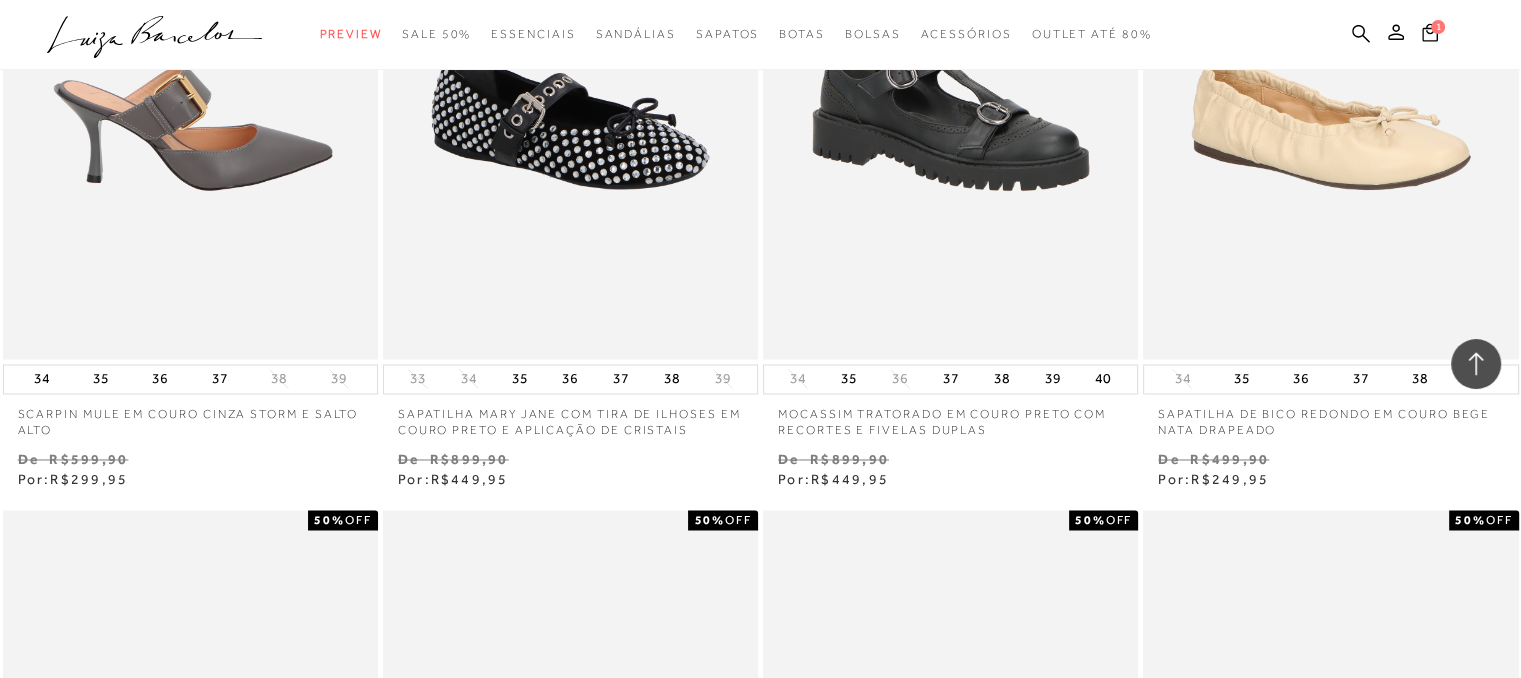 click at bounding box center [191, 77] 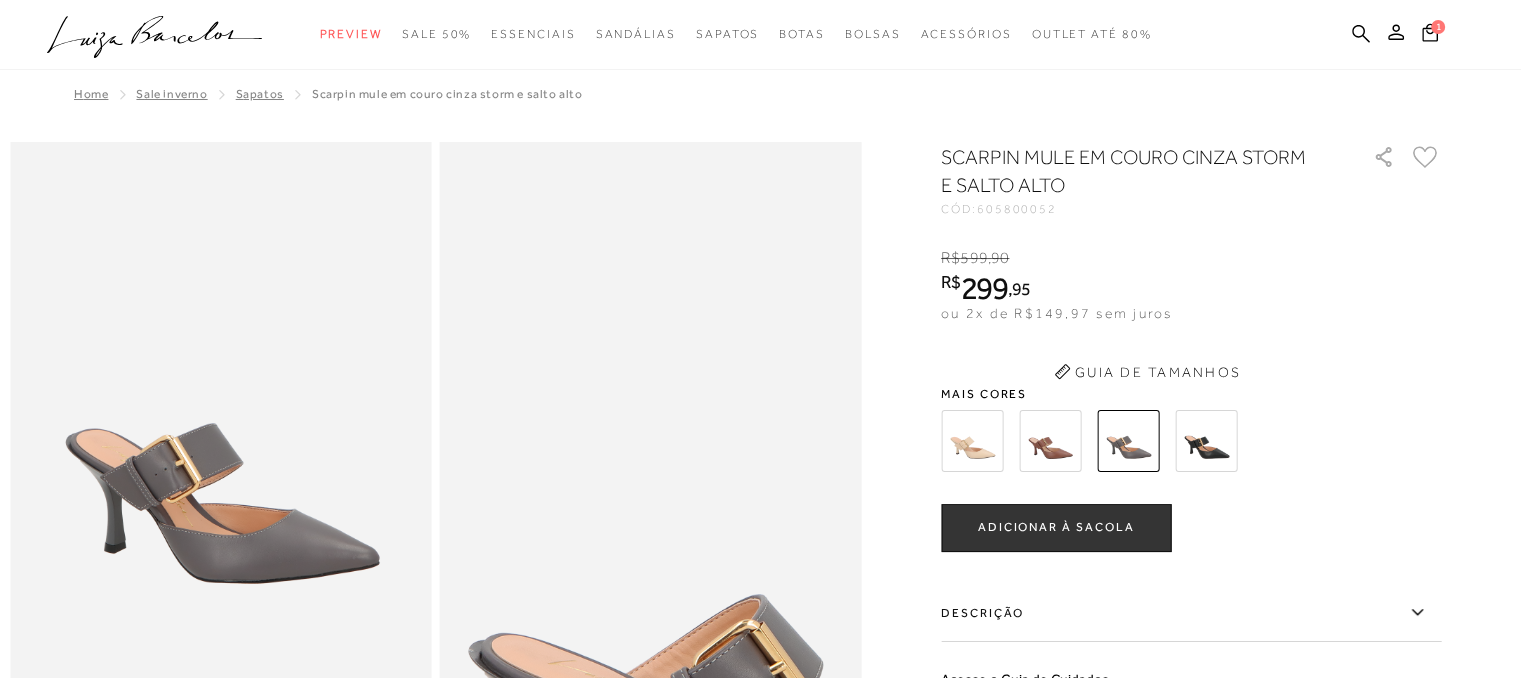 scroll, scrollTop: 0, scrollLeft: 0, axis: both 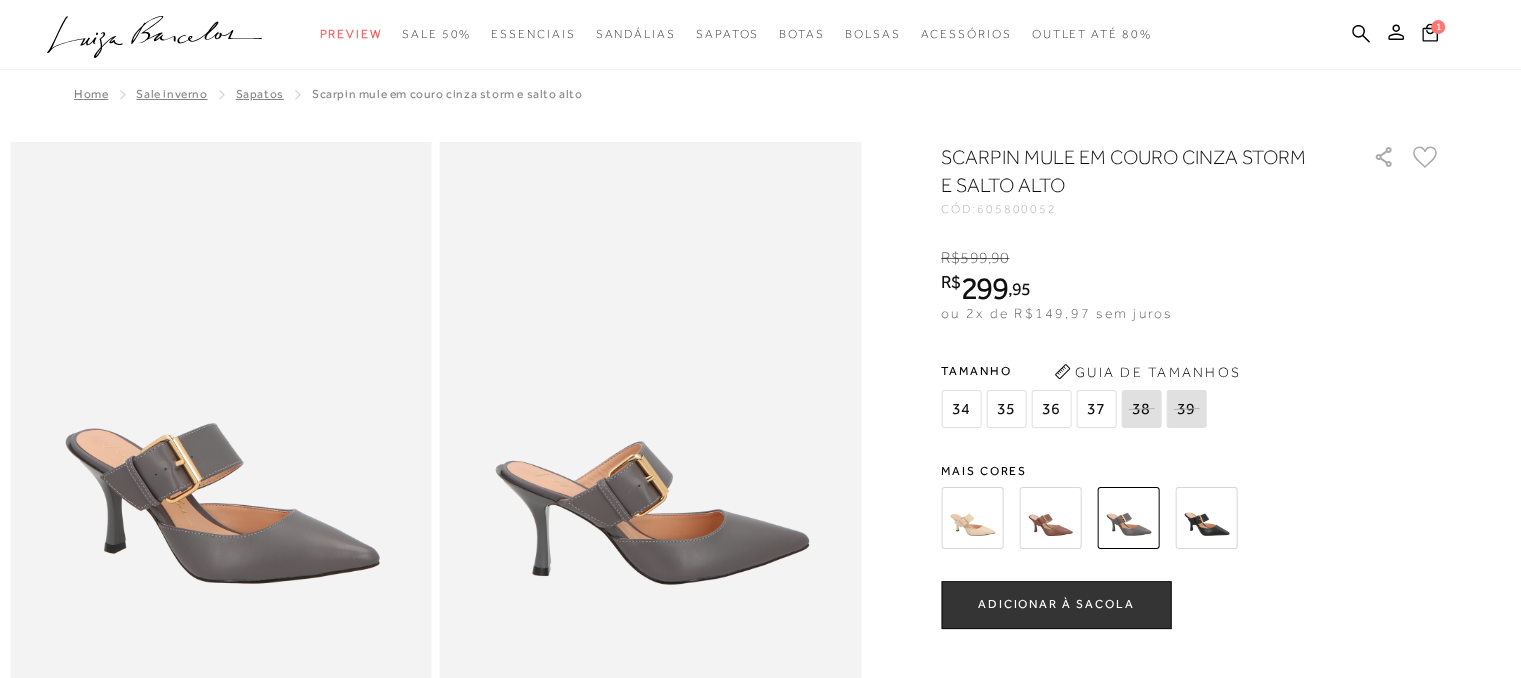 click at bounding box center [972, 518] 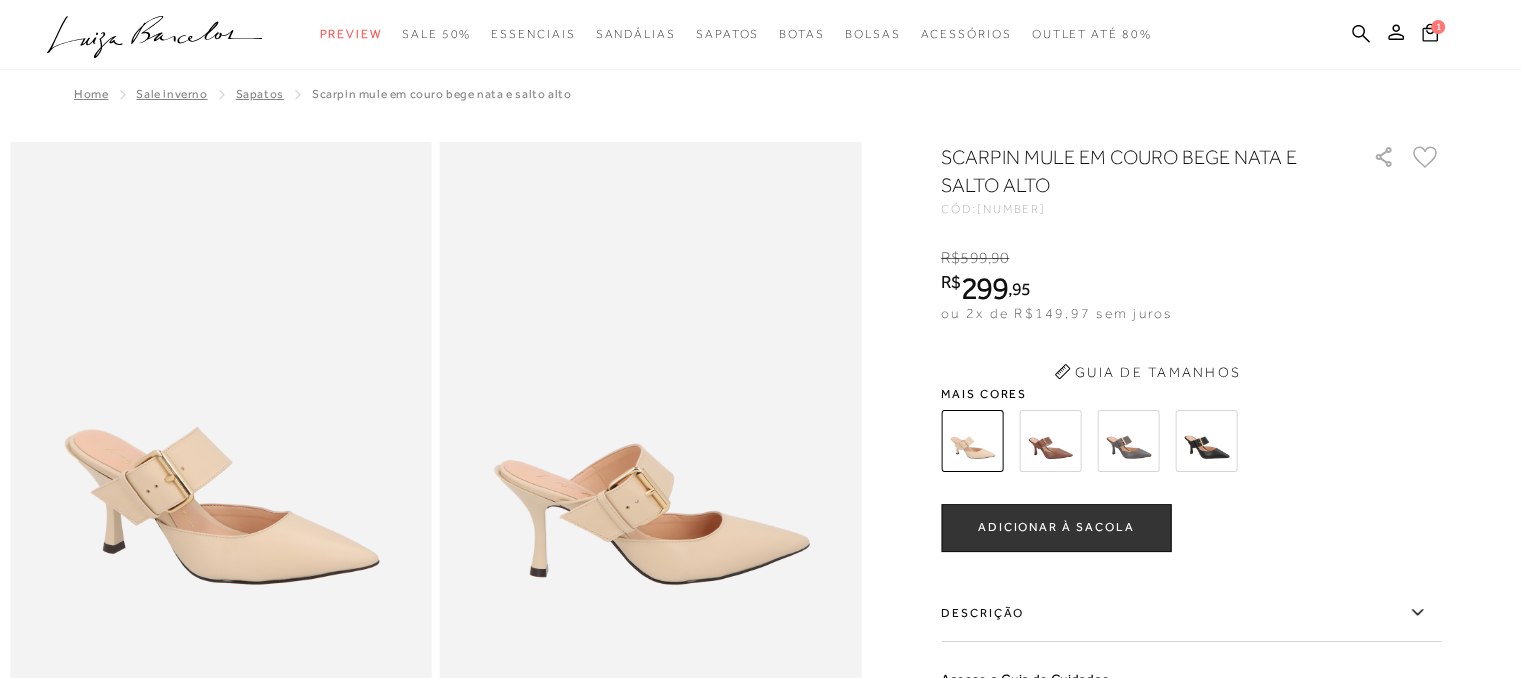 scroll, scrollTop: 0, scrollLeft: 0, axis: both 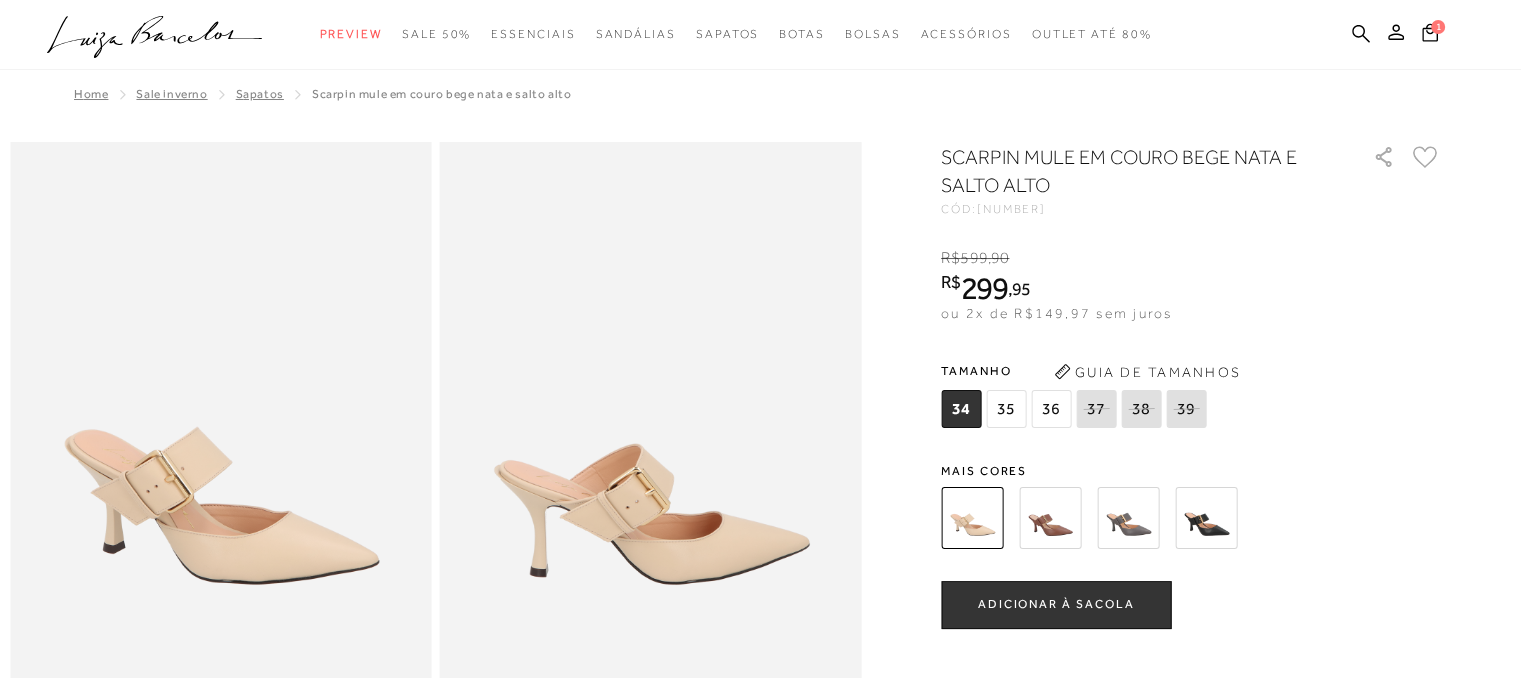 click at bounding box center (1050, 518) 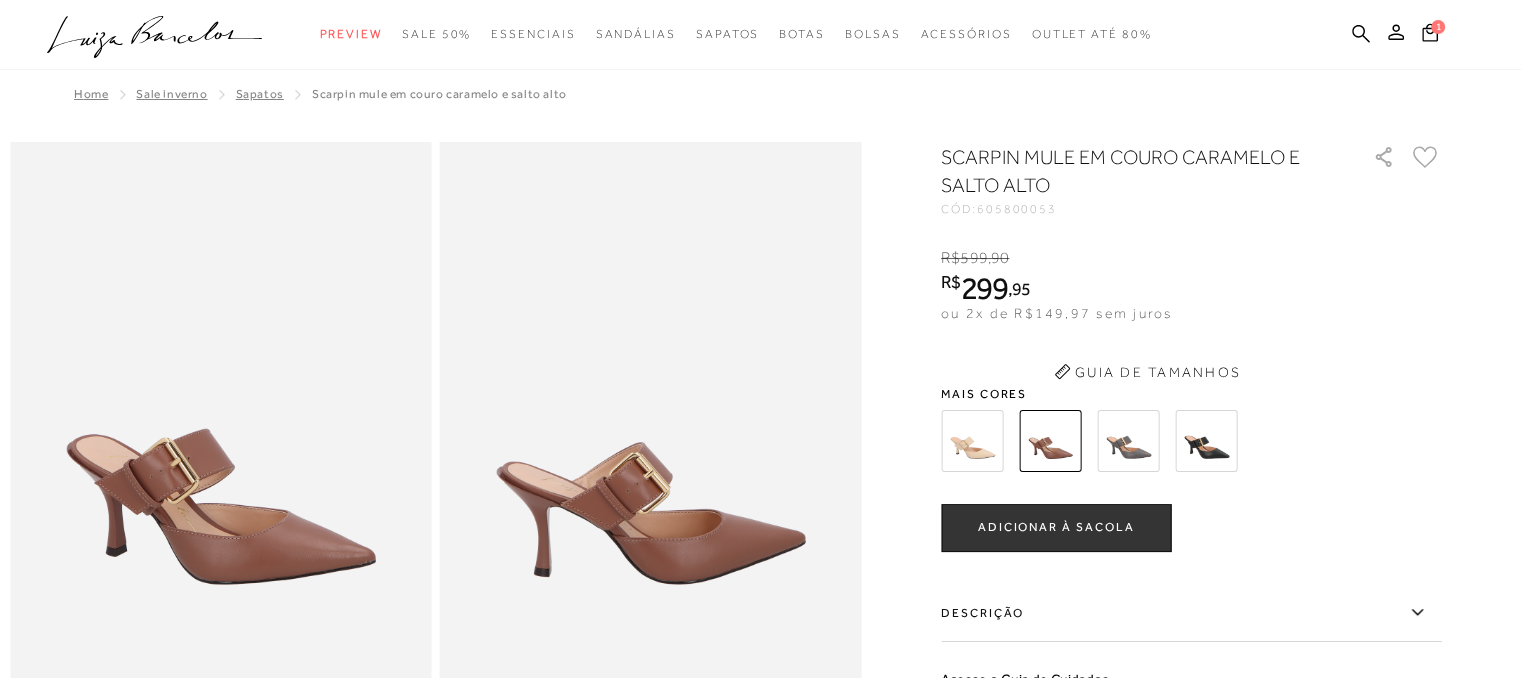 scroll, scrollTop: 0, scrollLeft: 0, axis: both 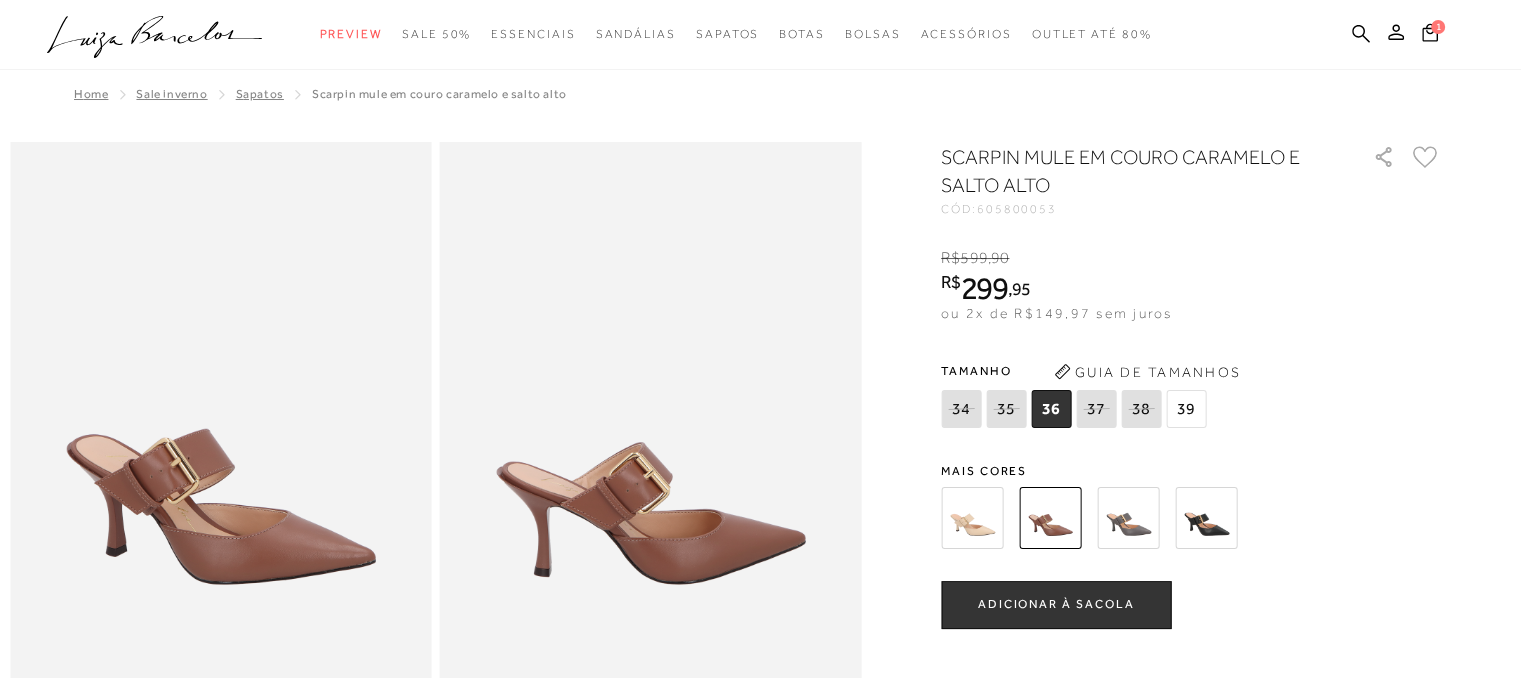 click at bounding box center [1206, 518] 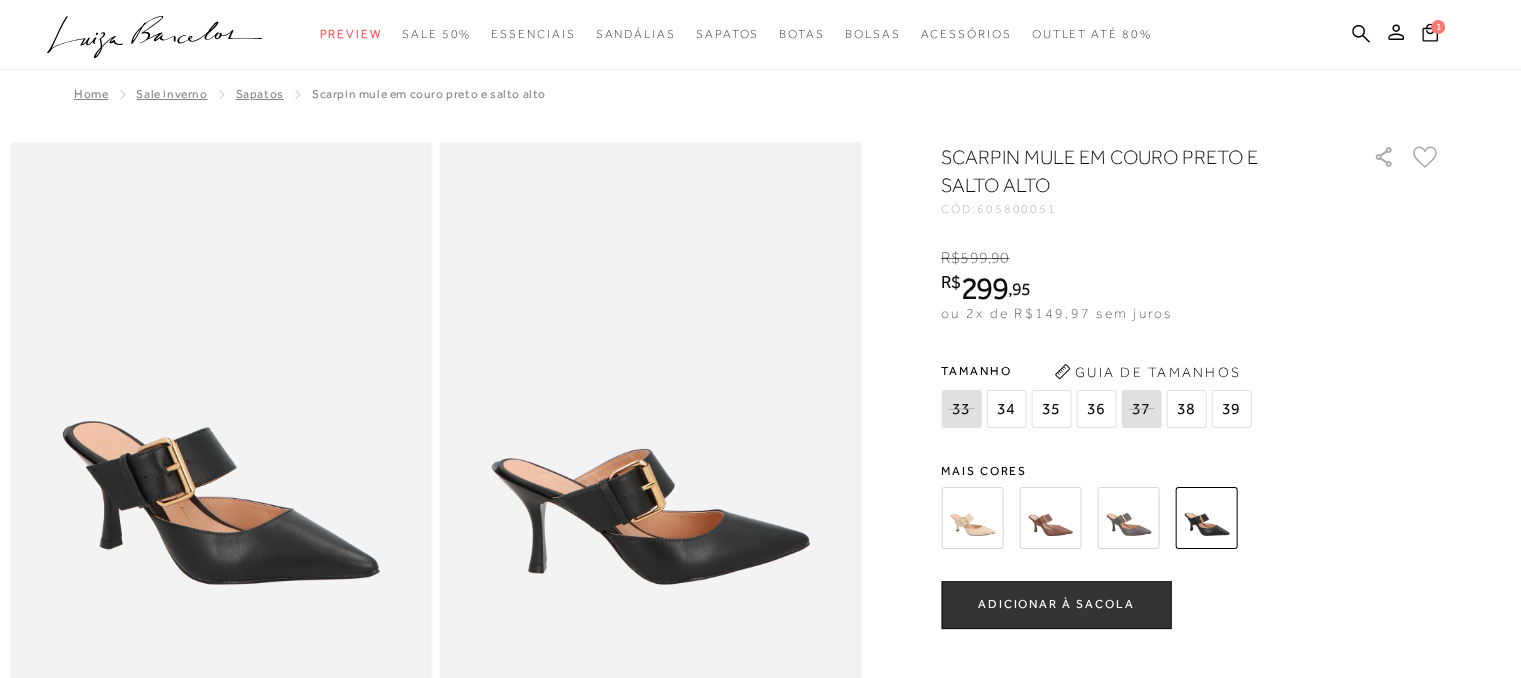 scroll, scrollTop: 0, scrollLeft: 0, axis: both 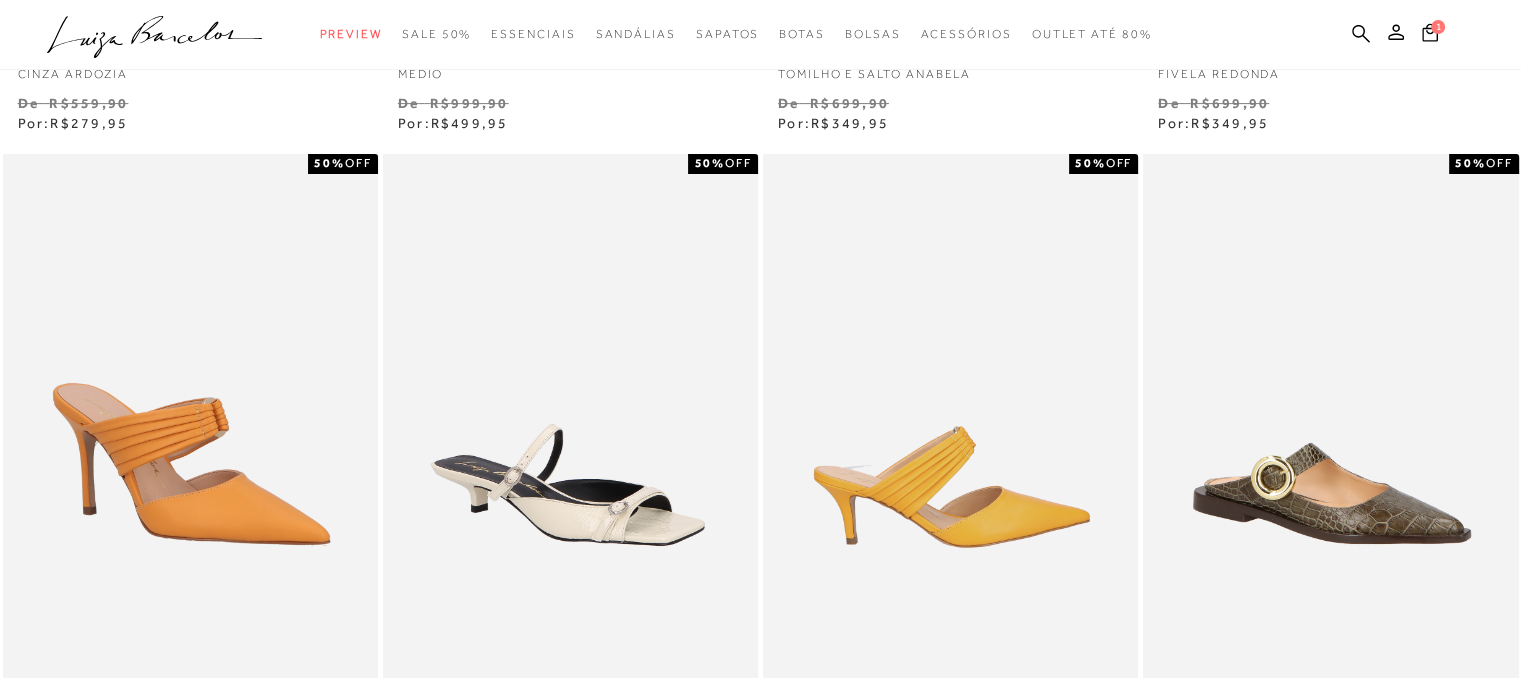 click at bounding box center [951, 435] 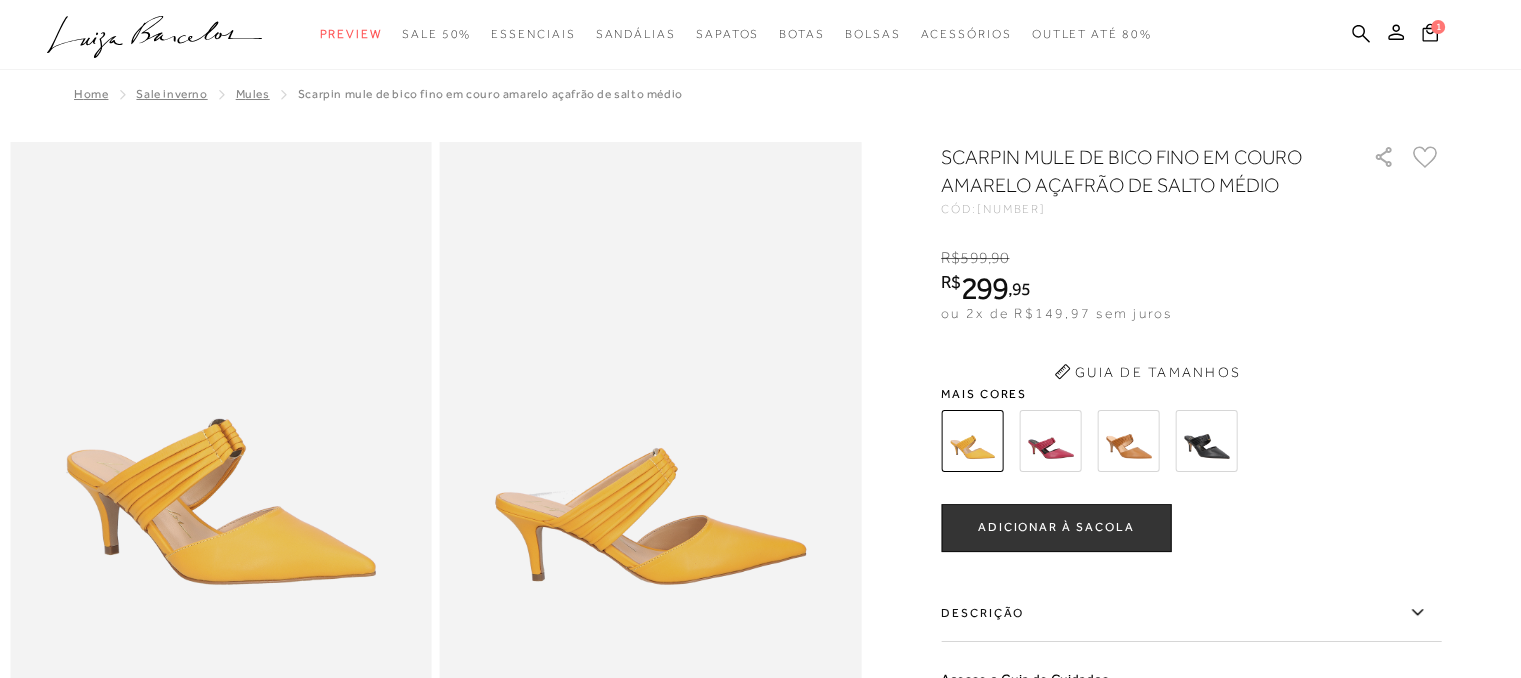 scroll, scrollTop: 0, scrollLeft: 0, axis: both 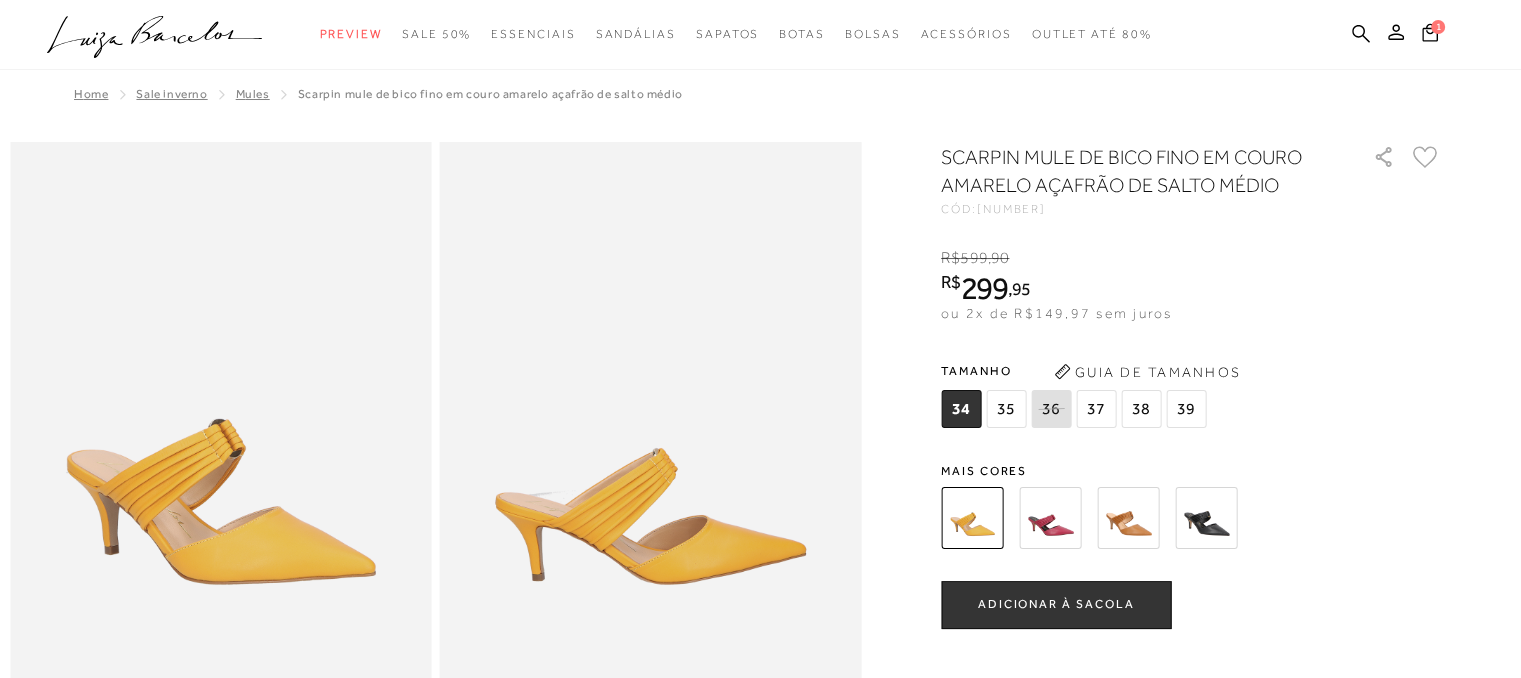 click at bounding box center [1128, 518] 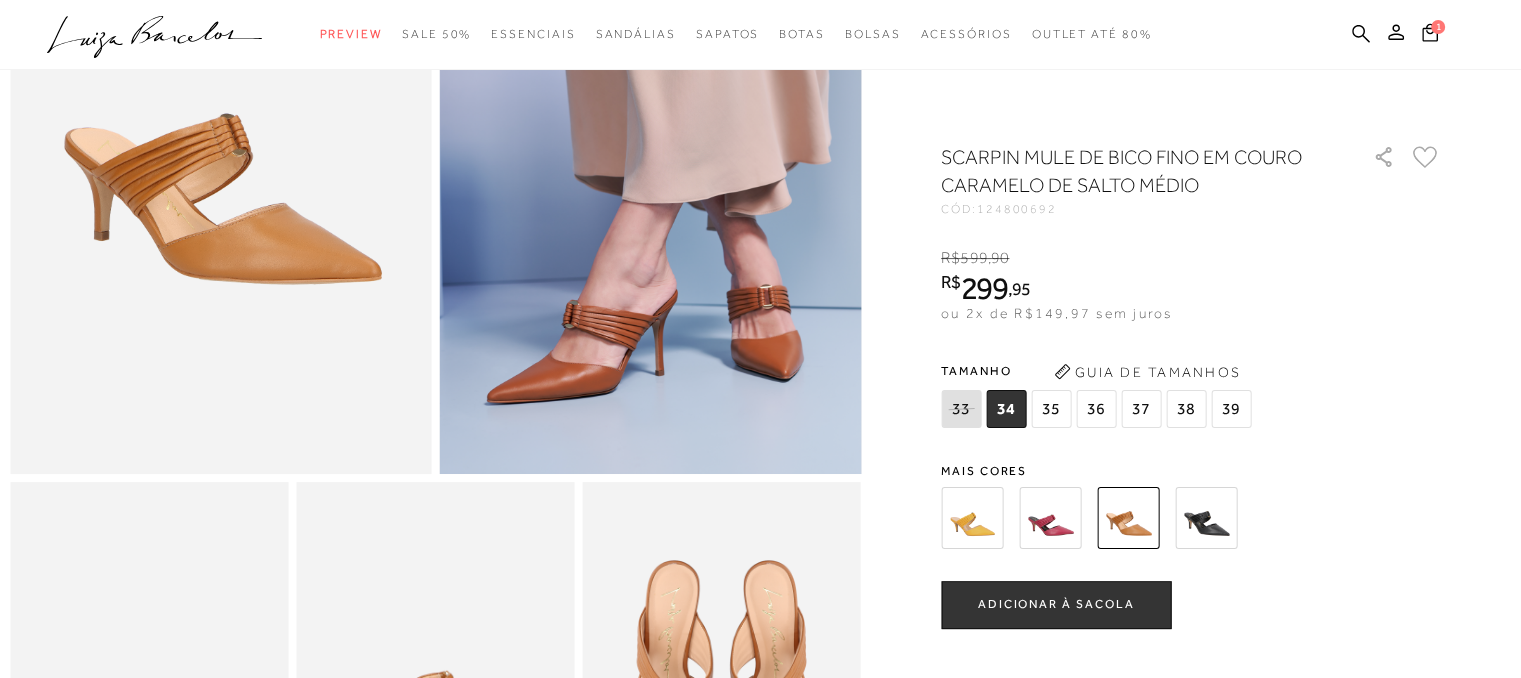 scroll, scrollTop: 700, scrollLeft: 0, axis: vertical 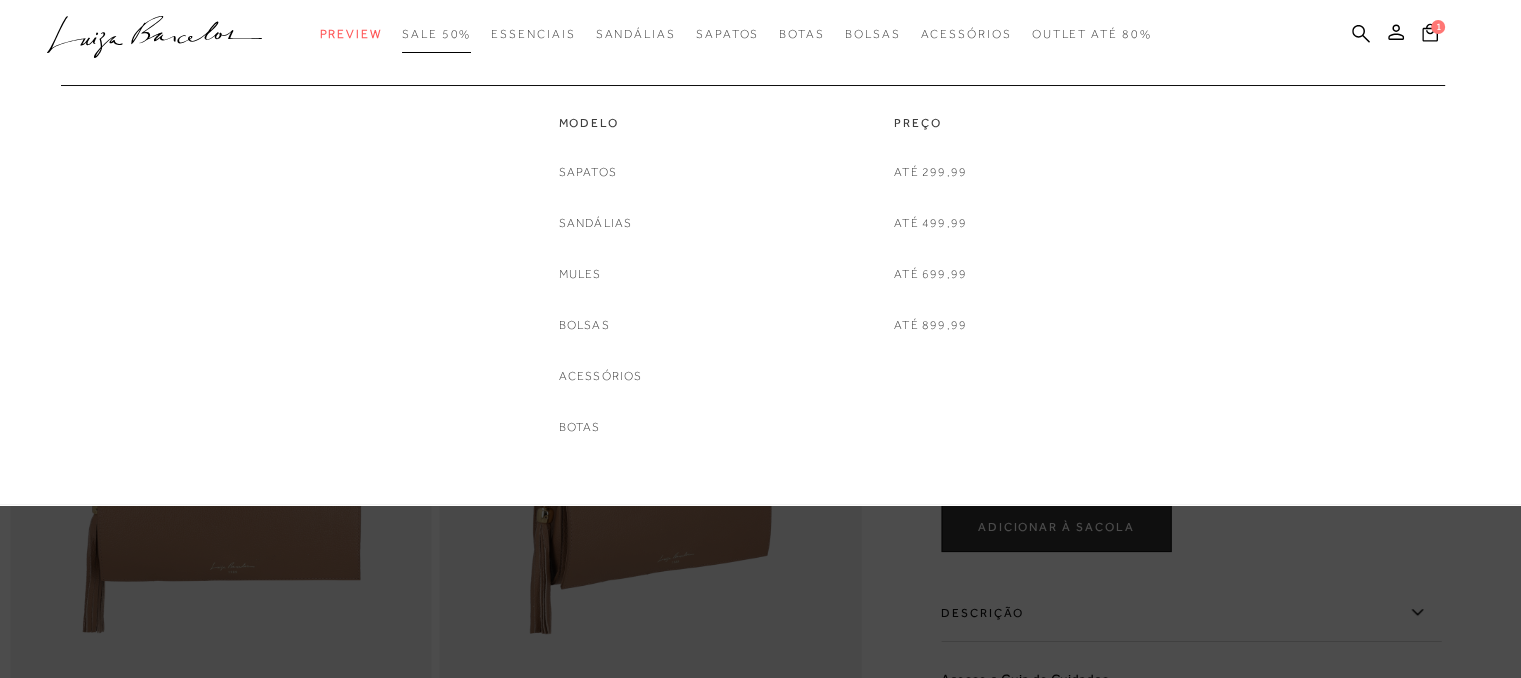 click on "SALE 50%" at bounding box center (436, 34) 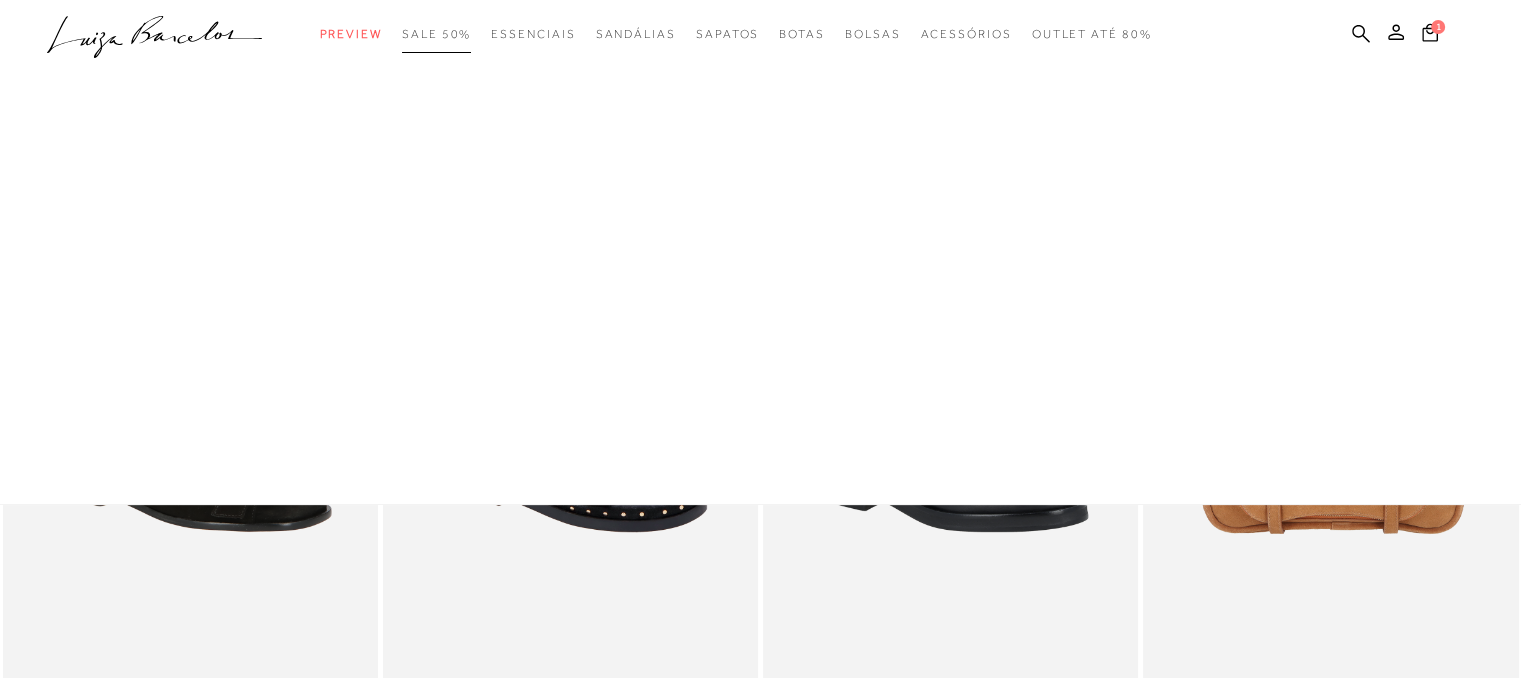 click on "SALE 50%" at bounding box center [436, 34] 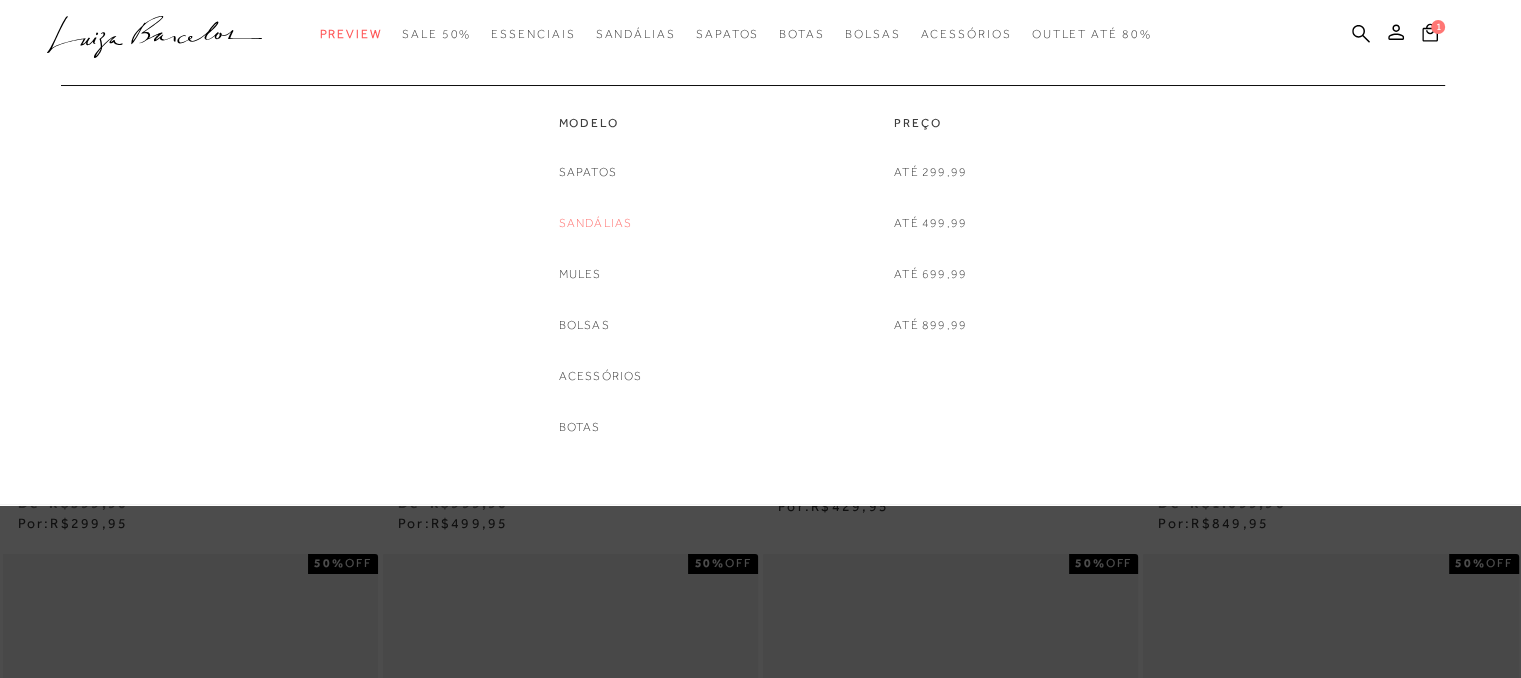 click on "Sandálias" at bounding box center (596, 223) 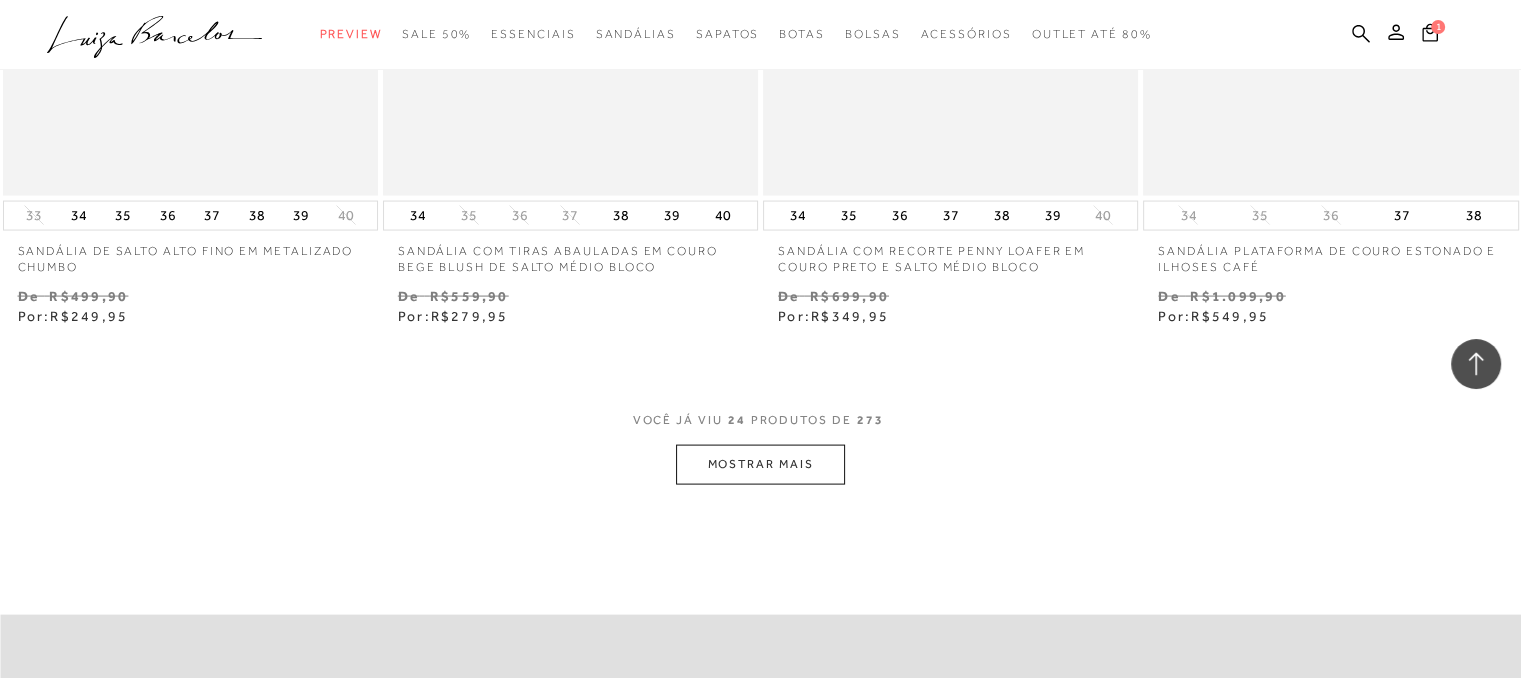 scroll, scrollTop: 3900, scrollLeft: 0, axis: vertical 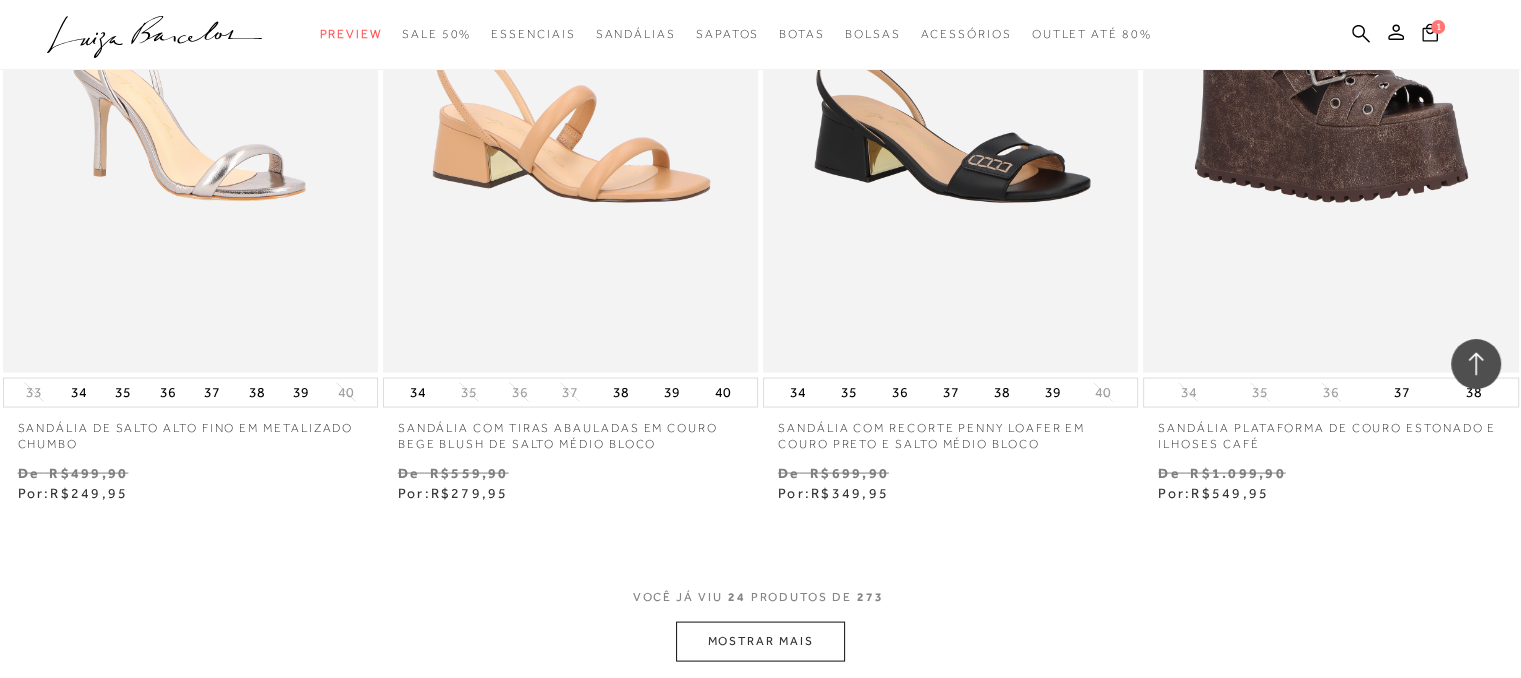 click on "MOSTRAR MAIS" at bounding box center (760, 641) 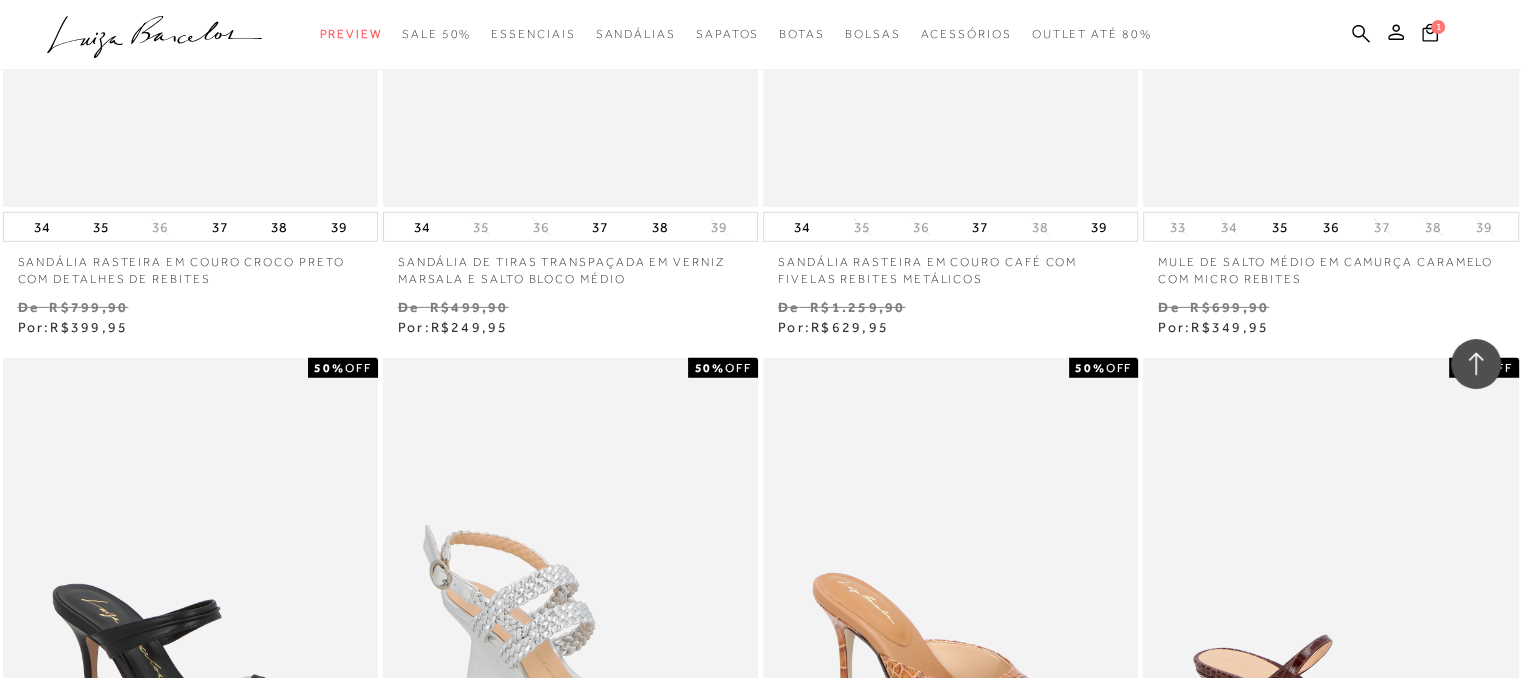 scroll, scrollTop: 6300, scrollLeft: 0, axis: vertical 